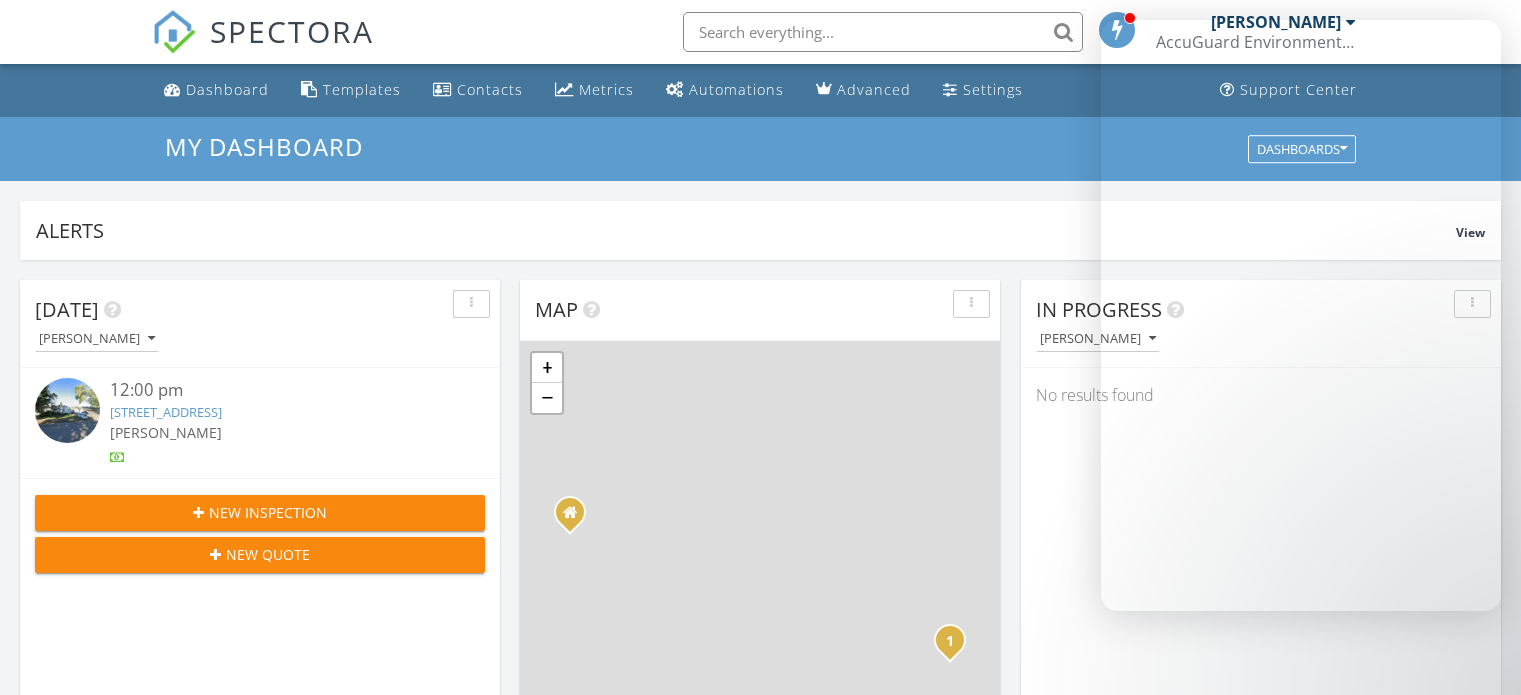 scroll, scrollTop: 0, scrollLeft: 0, axis: both 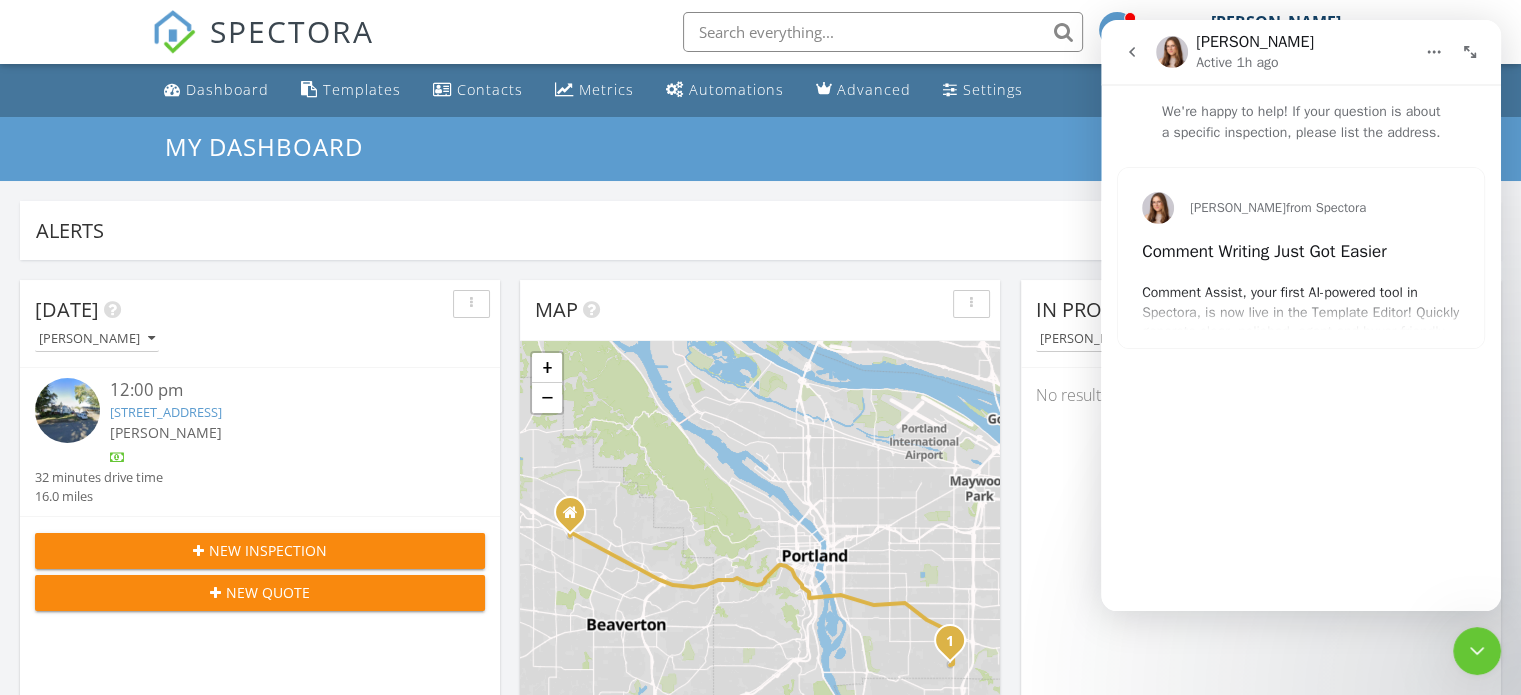 click 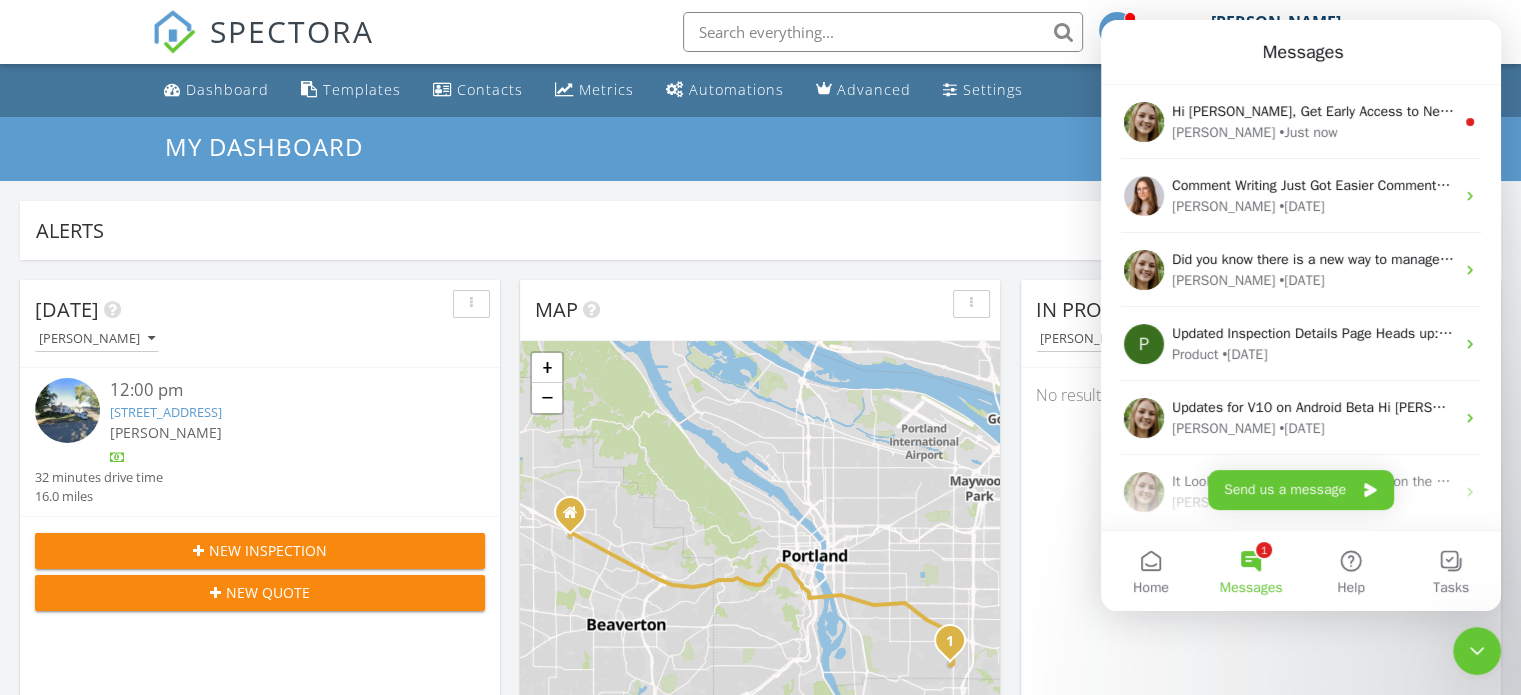scroll, scrollTop: 0, scrollLeft: 0, axis: both 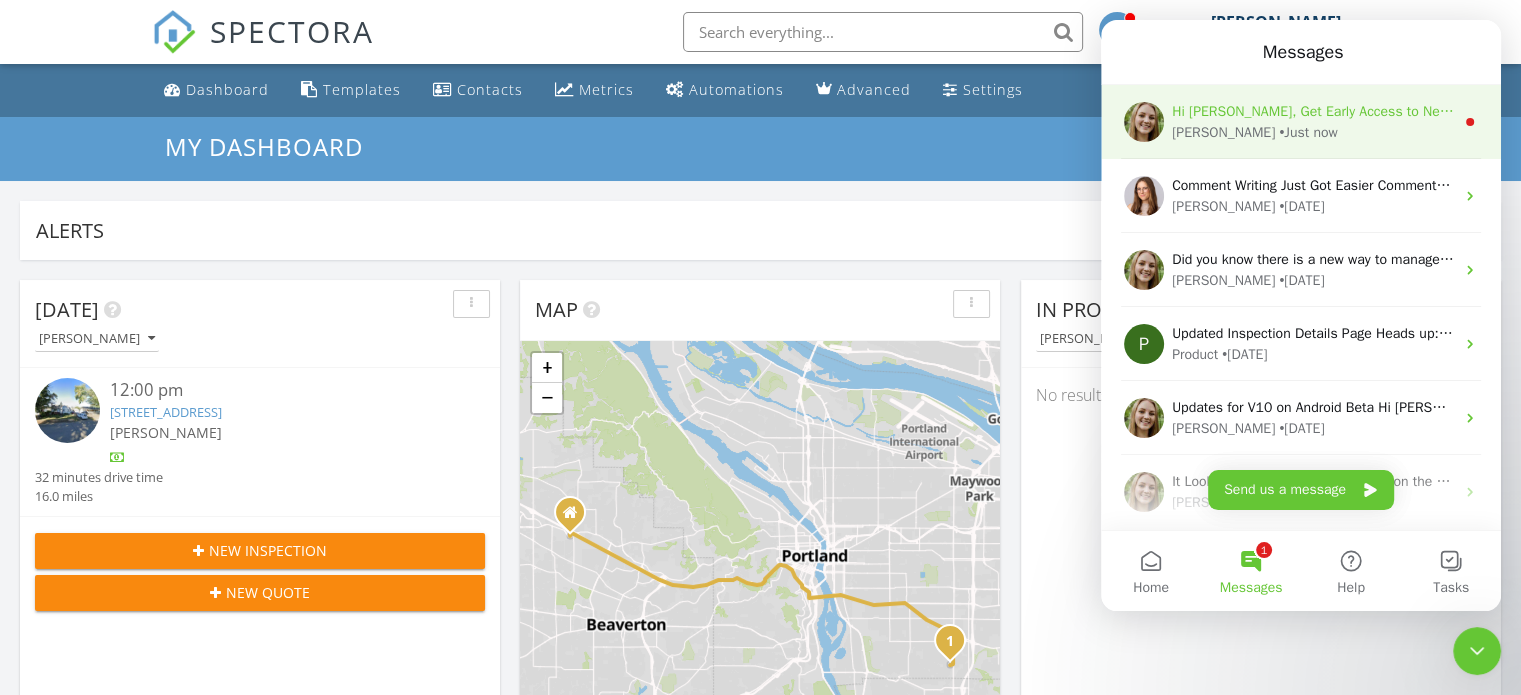 click on "Hi Josh, Get Early Access to New Report Writing Features & Updates Want to be the first to try Spectora’s latest updates? Join our early access group and be the first to use new features before they’re released. Features and updates coming soon that you will get early access to include: Update: The upgraded Rapid Fire Camera, New: Photo preview before adding images to a report, New: The .5 camera lens Megan •  Just now" at bounding box center [1301, 122] 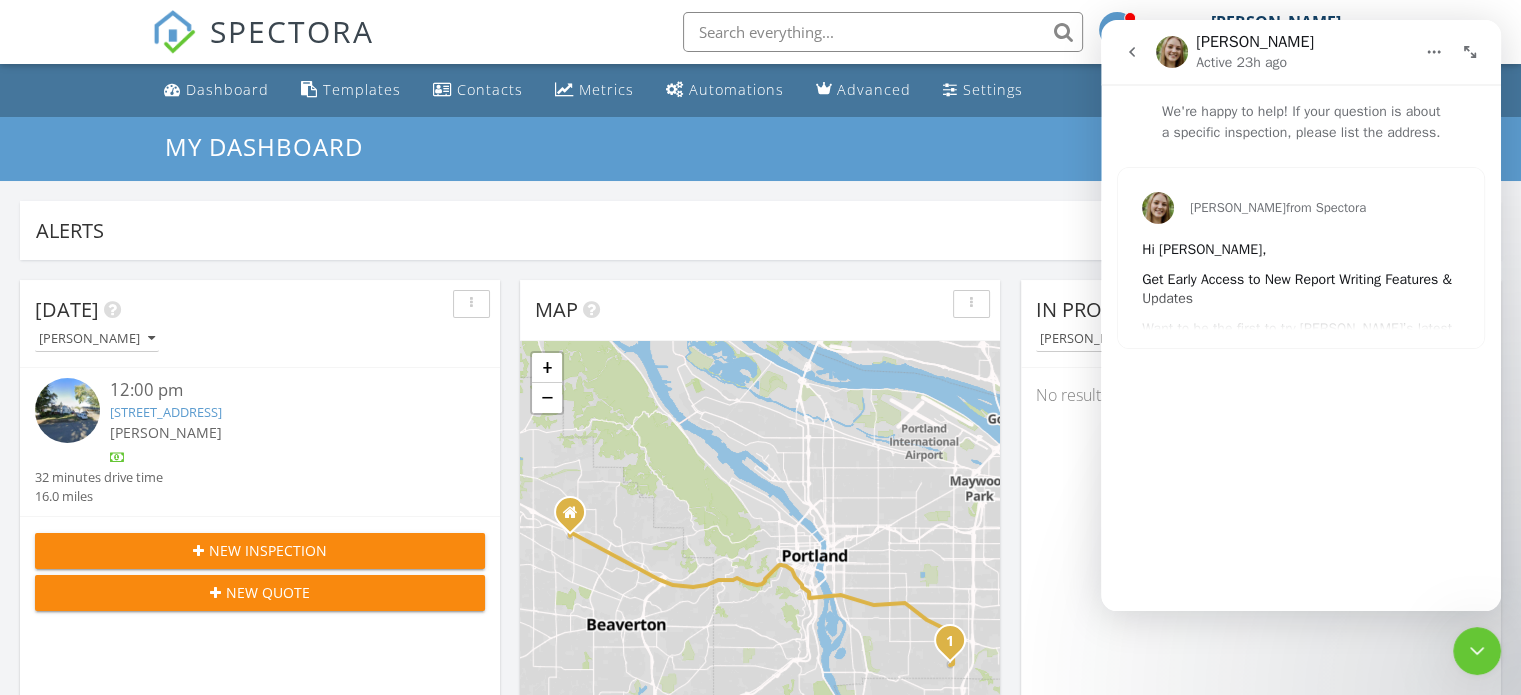click 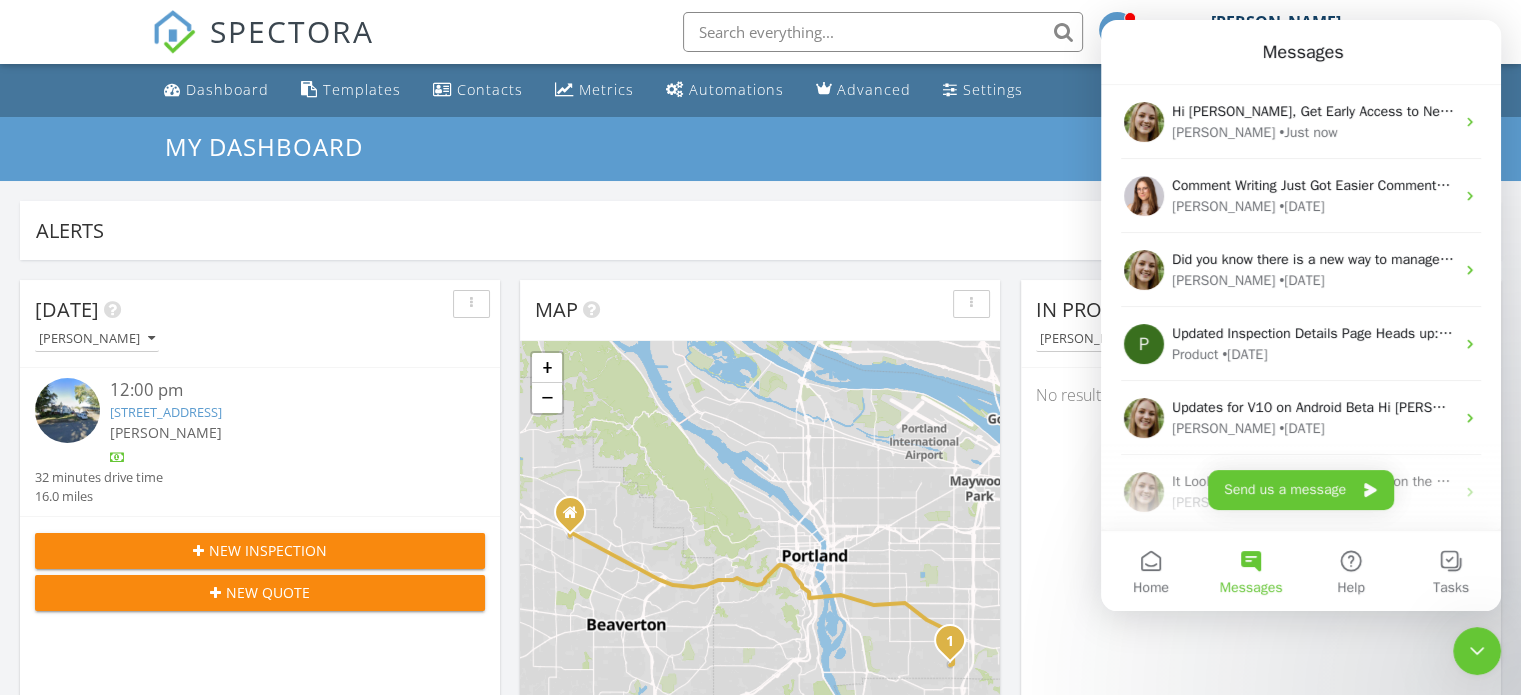 scroll, scrollTop: 0, scrollLeft: 0, axis: both 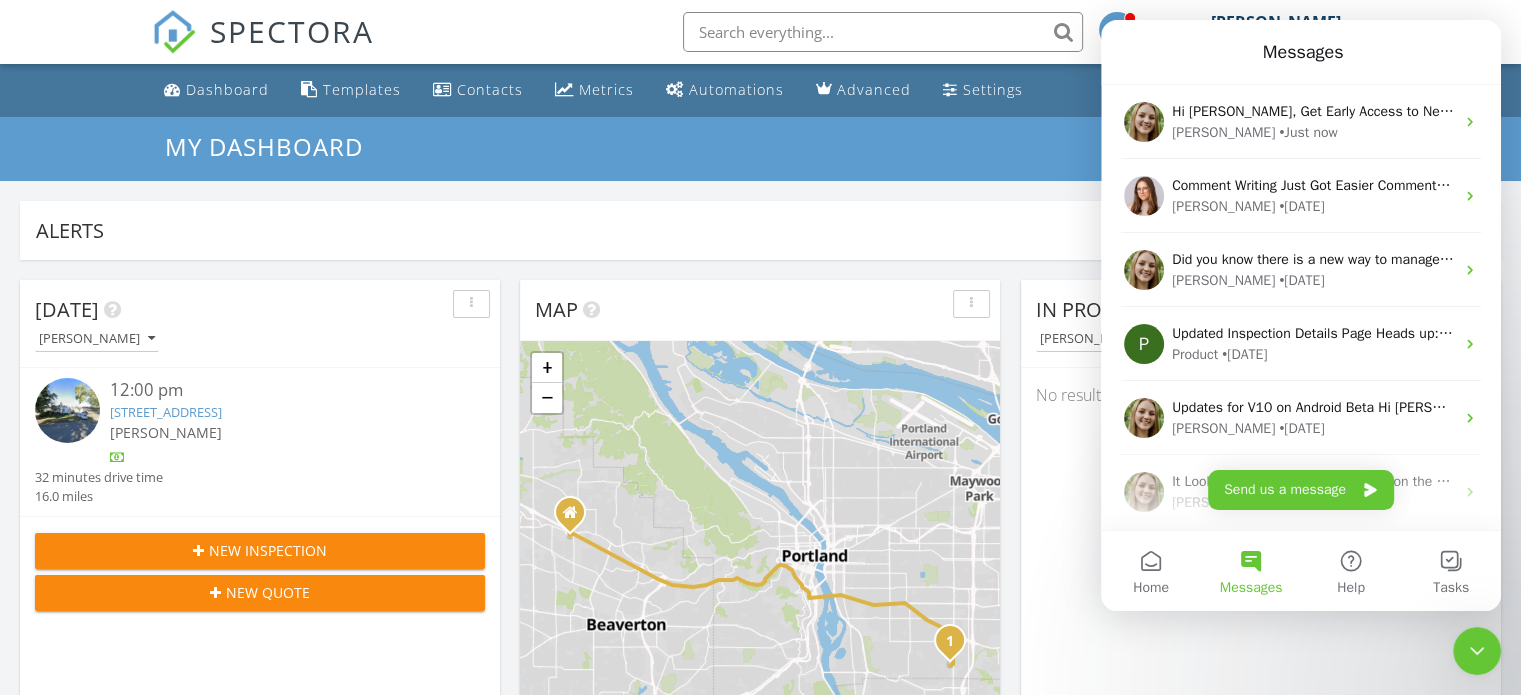 click on "Alerts" at bounding box center (746, 230) 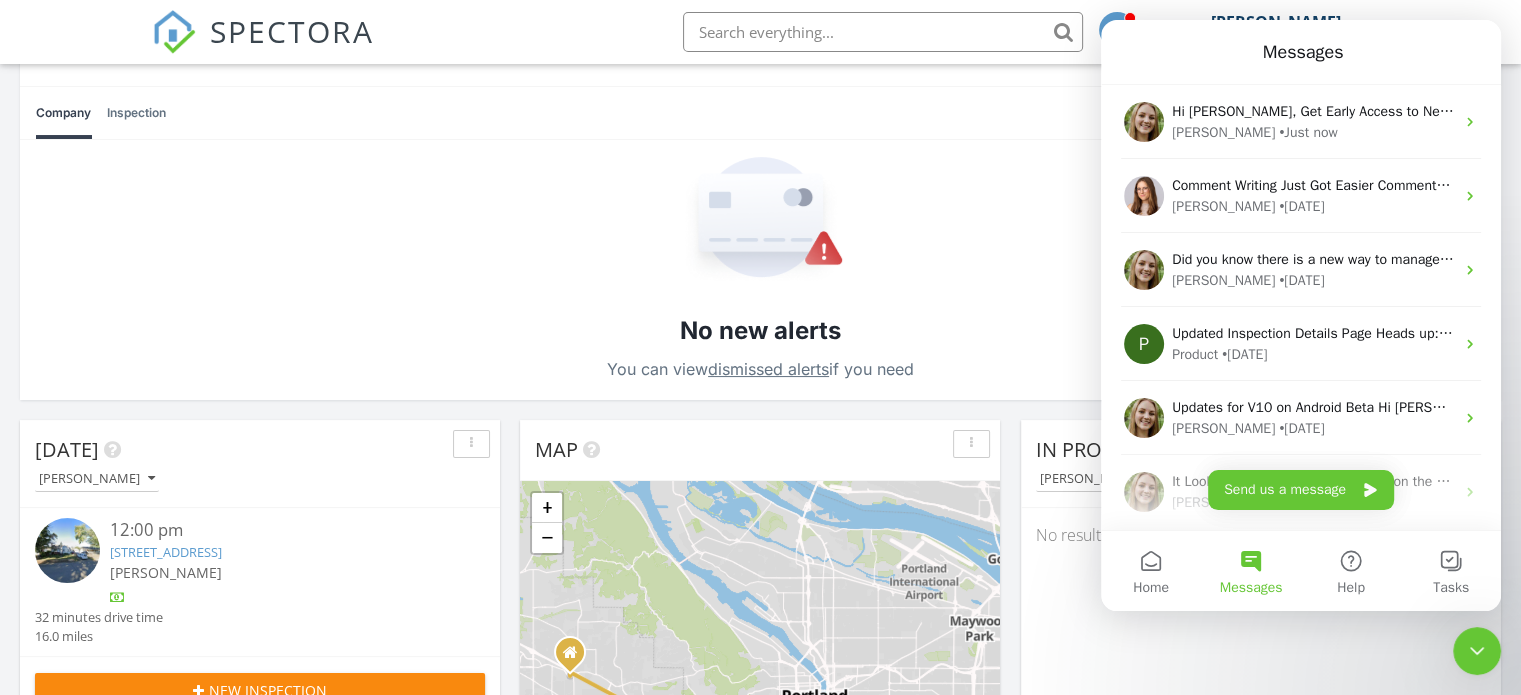 scroll, scrollTop: 300, scrollLeft: 0, axis: vertical 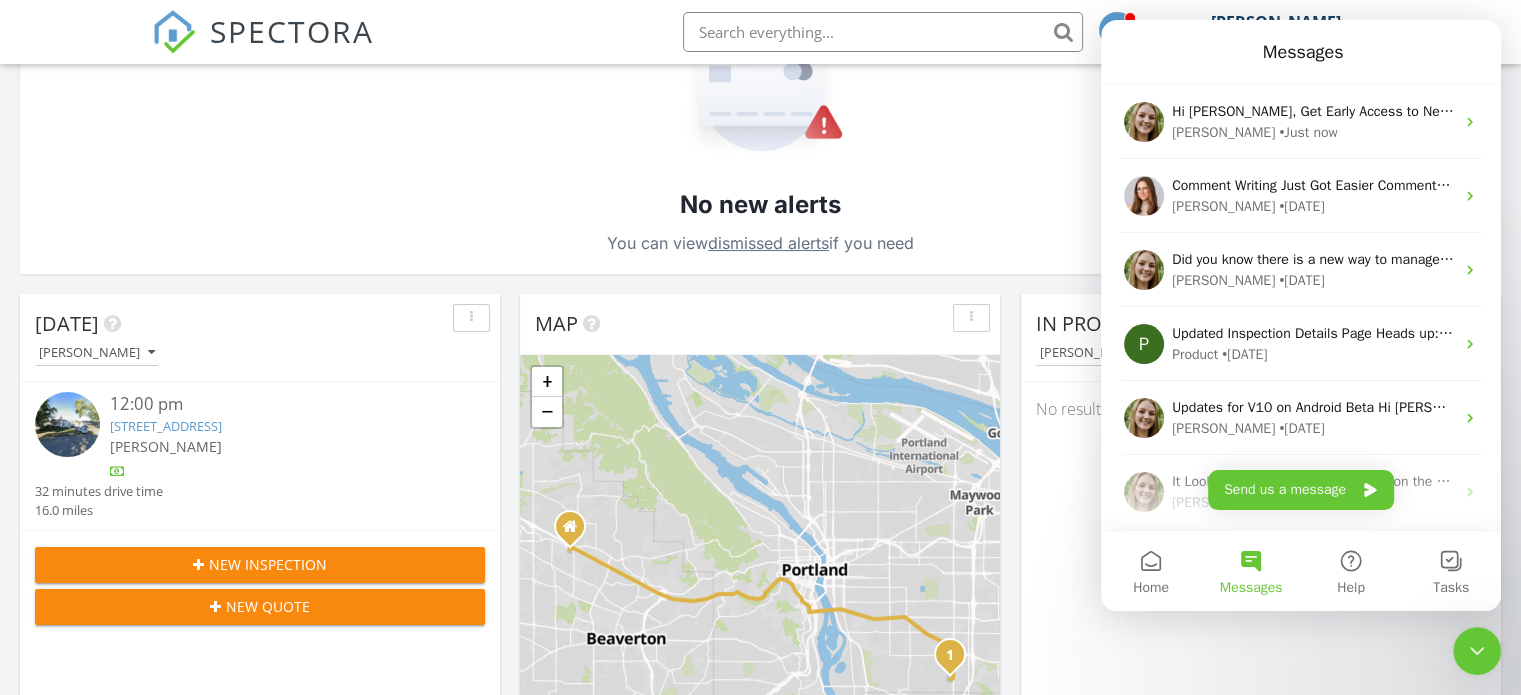 click on "8015 SE Malden St, Portland, OR 97206" at bounding box center (166, 426) 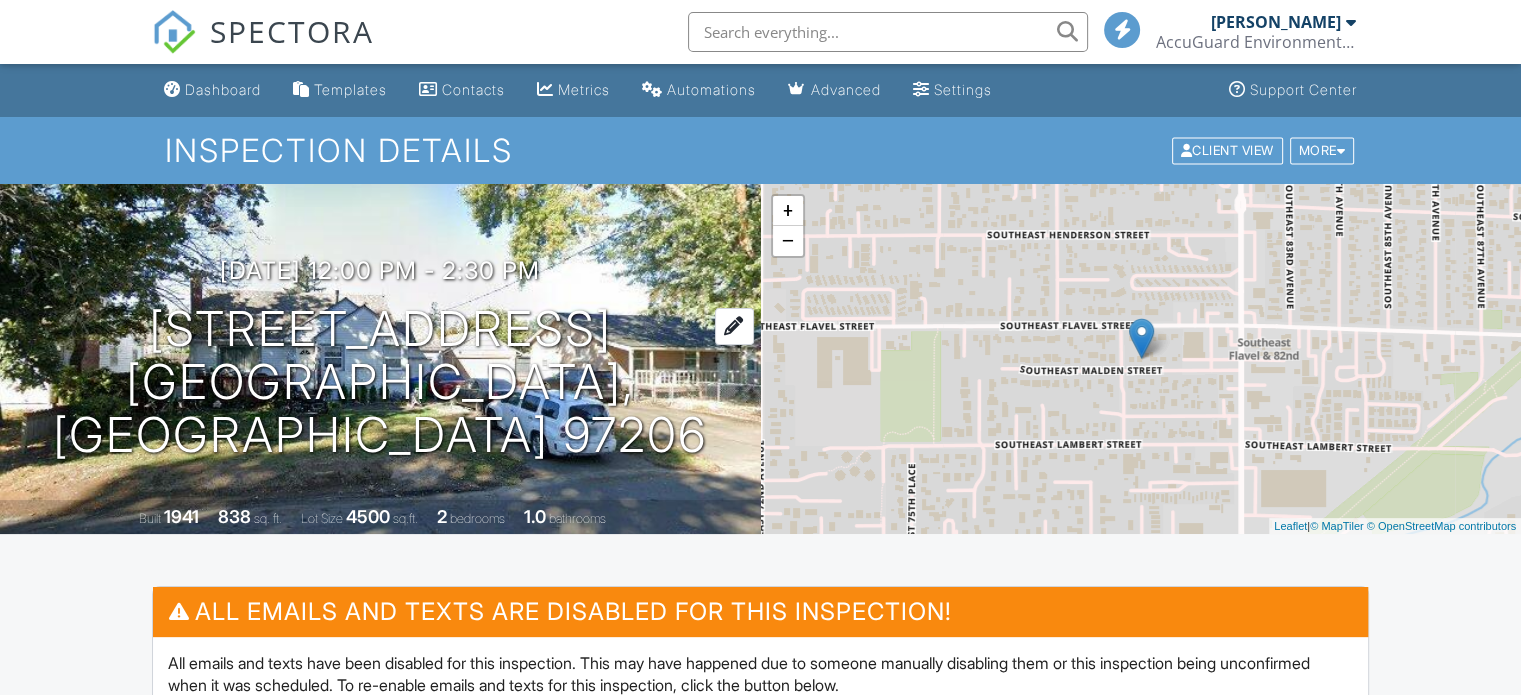 scroll, scrollTop: 129, scrollLeft: 0, axis: vertical 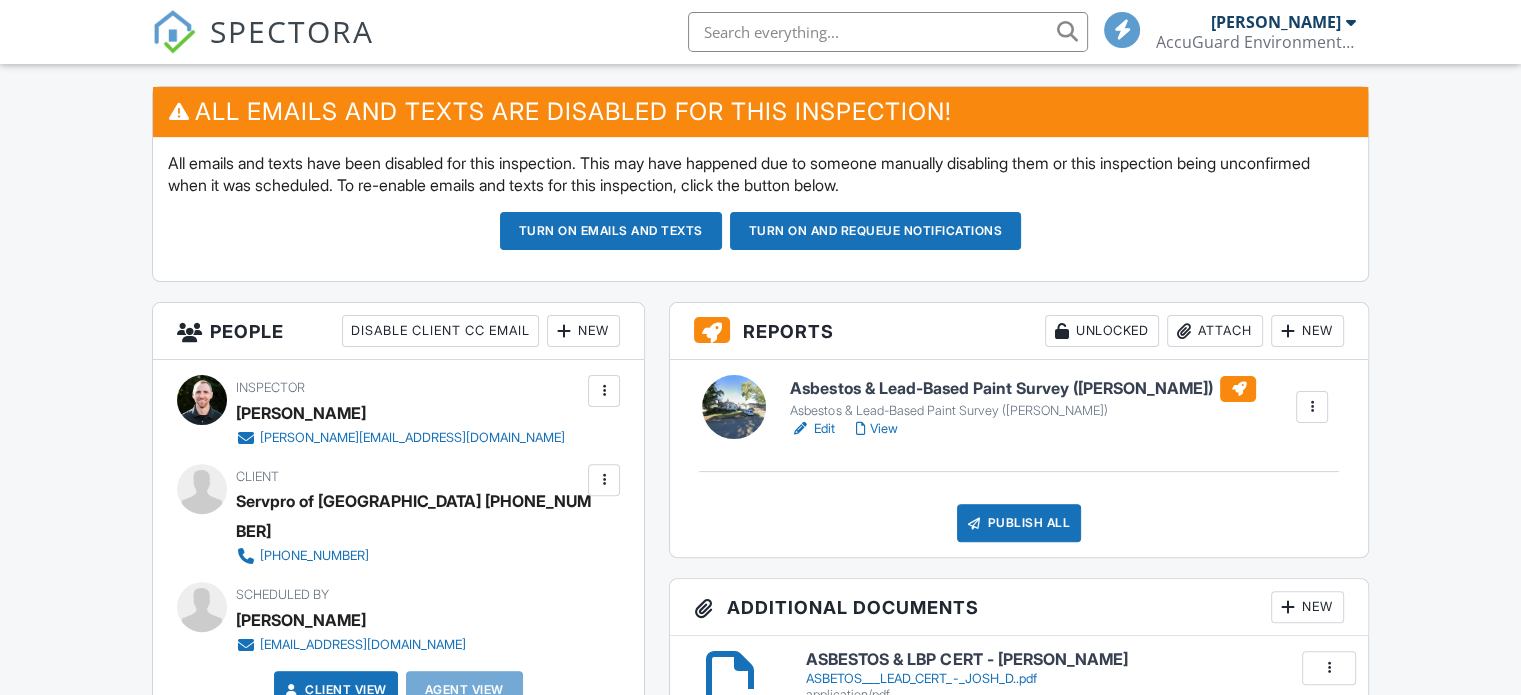 click on "New" at bounding box center [583, 331] 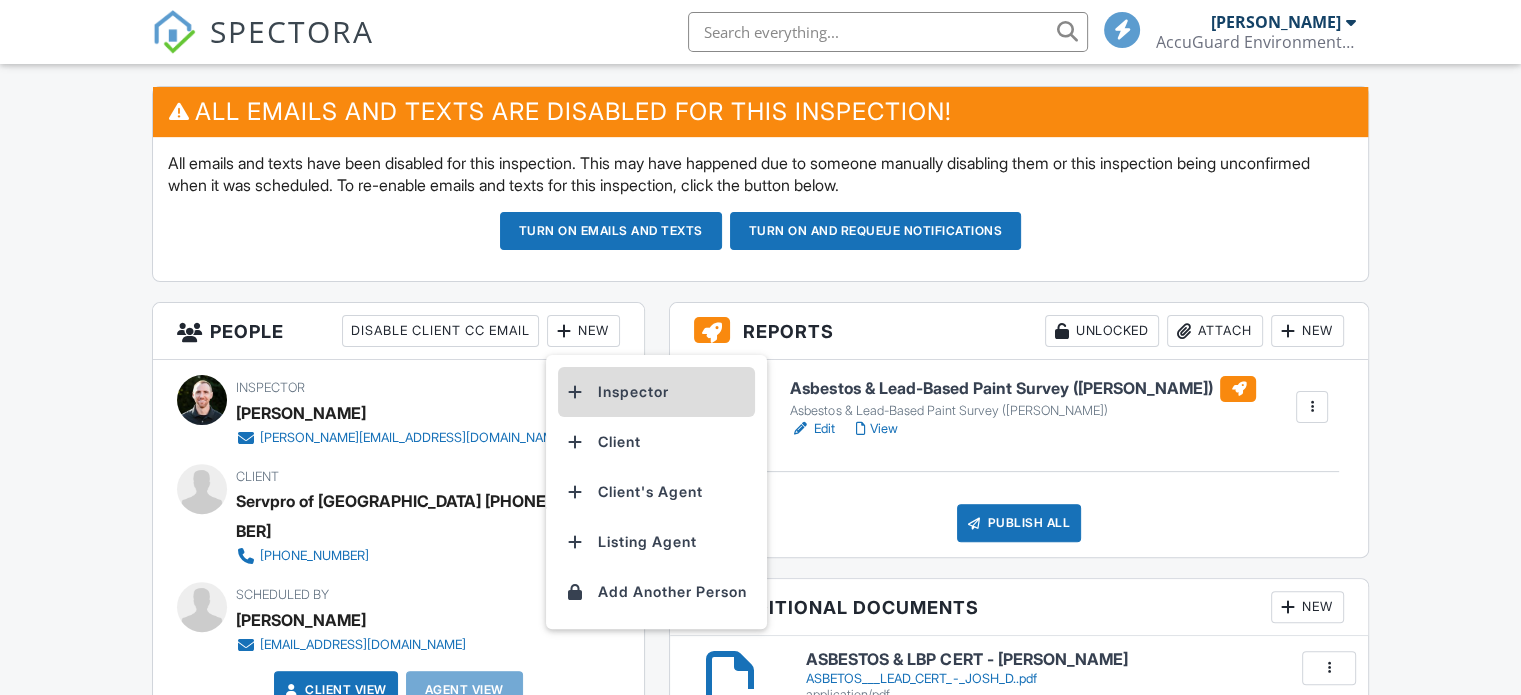 click on "Inspector" at bounding box center (656, 392) 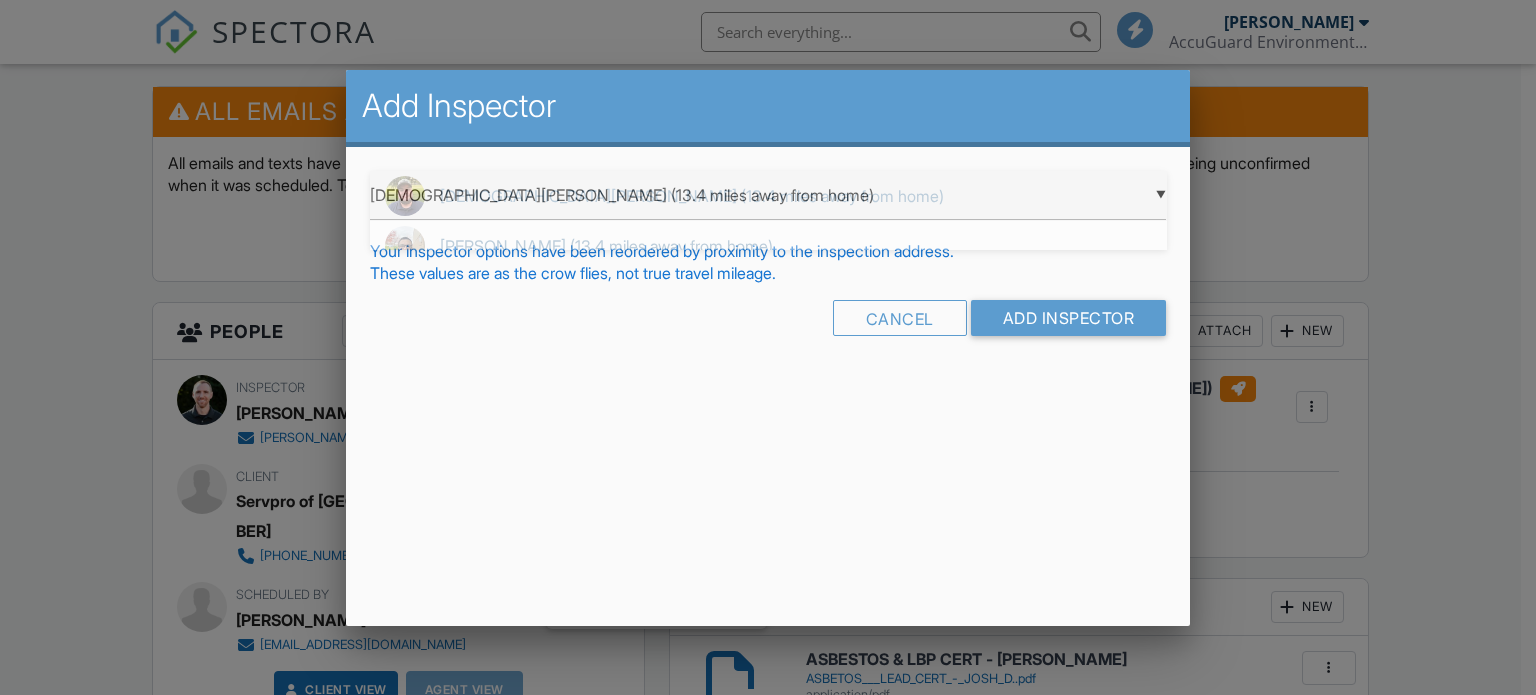 click on "▼ Christian Schweitzer (13.4 miles away from home) Christian Schweitzer (13.4 miles away from home) Peter Avila (13.4 miles away from home) Richard Cordero Christian Schweitzer (13.4 miles away from home) Peter Avila (13.4 miles away from home) Richard Cordero" at bounding box center [768, 195] 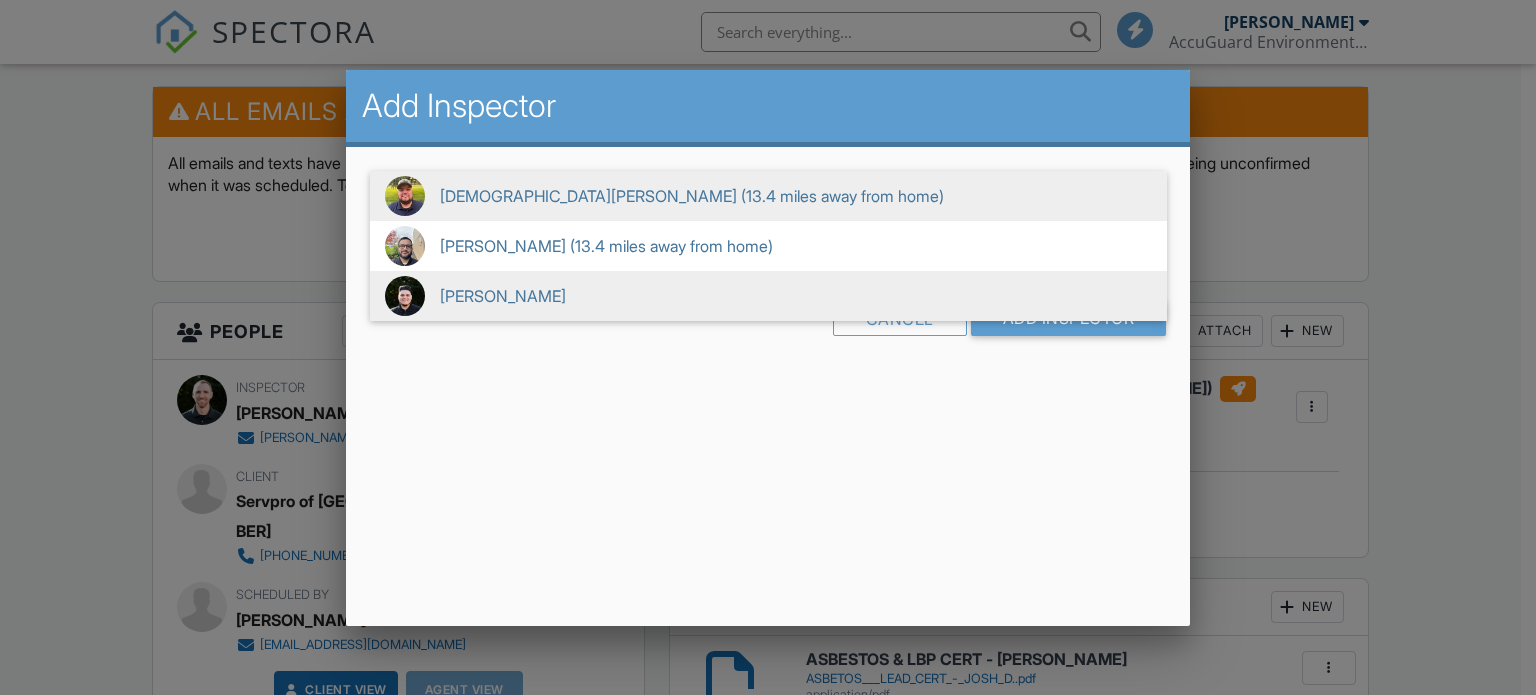 click on "[PERSON_NAME]" at bounding box center [768, 296] 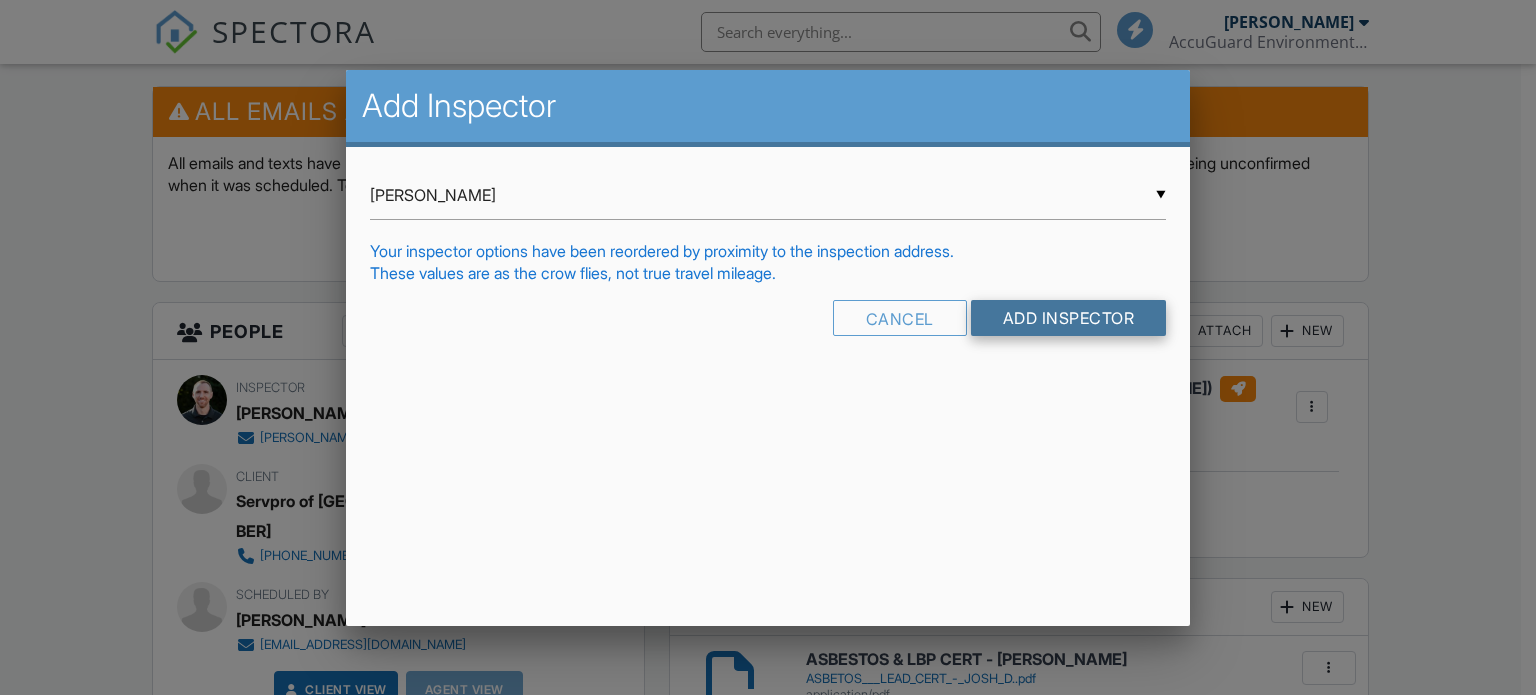click on "Add Inspector" at bounding box center [1069, 318] 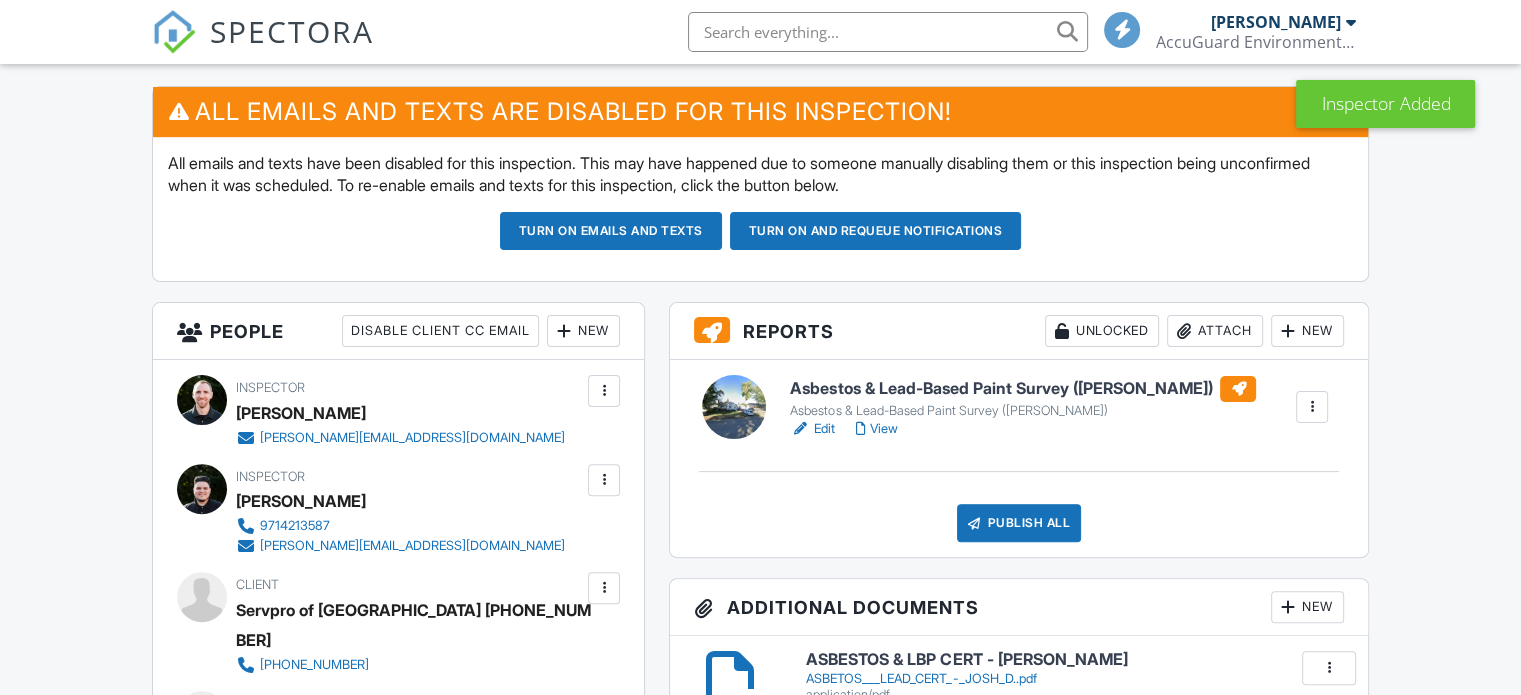 scroll, scrollTop: 500, scrollLeft: 0, axis: vertical 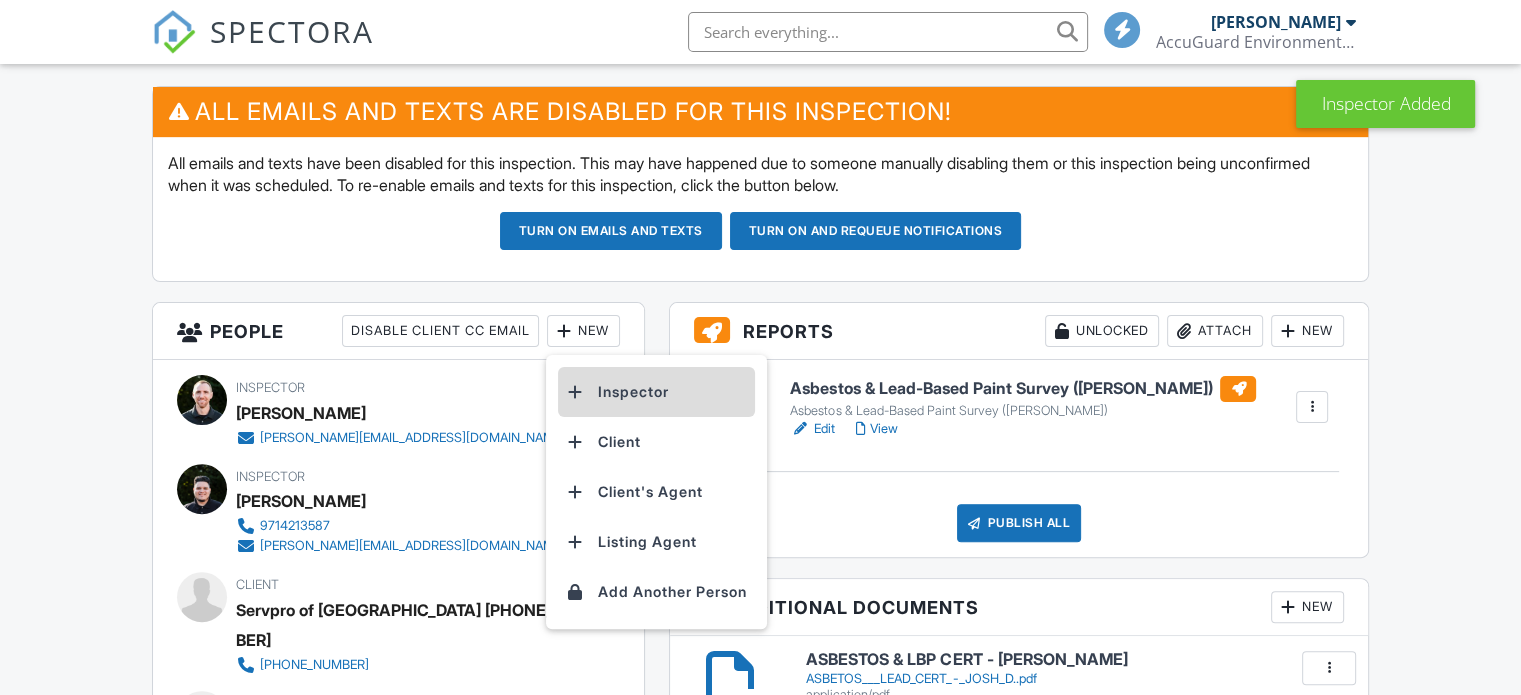 click on "Inspector" at bounding box center (656, 392) 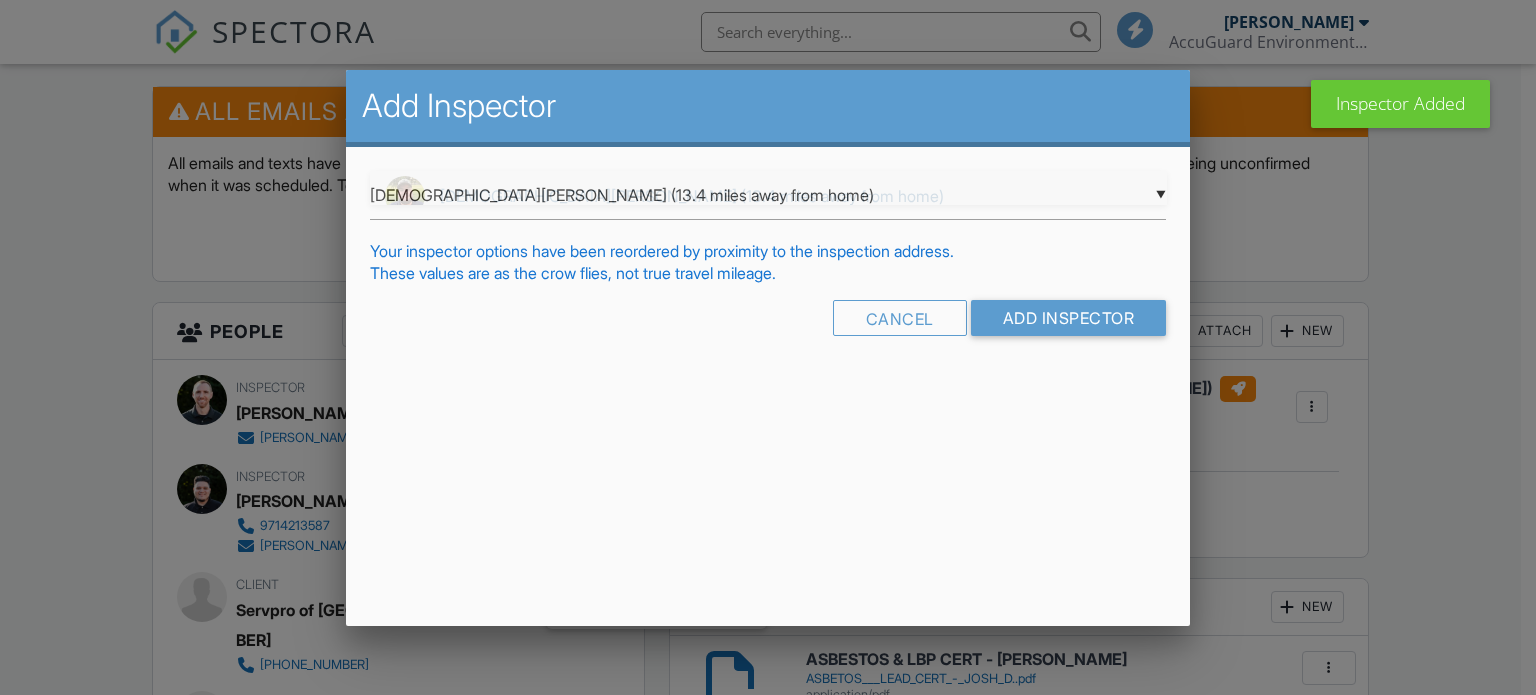 click on "▼ Christian Schweitzer (13.4 miles away from home) Christian Schweitzer (13.4 miles away from home) Peter Avila (13.4 miles away from home) Christian Schweitzer (13.4 miles away from home) Peter Avila (13.4 miles away from home)" at bounding box center (768, 195) 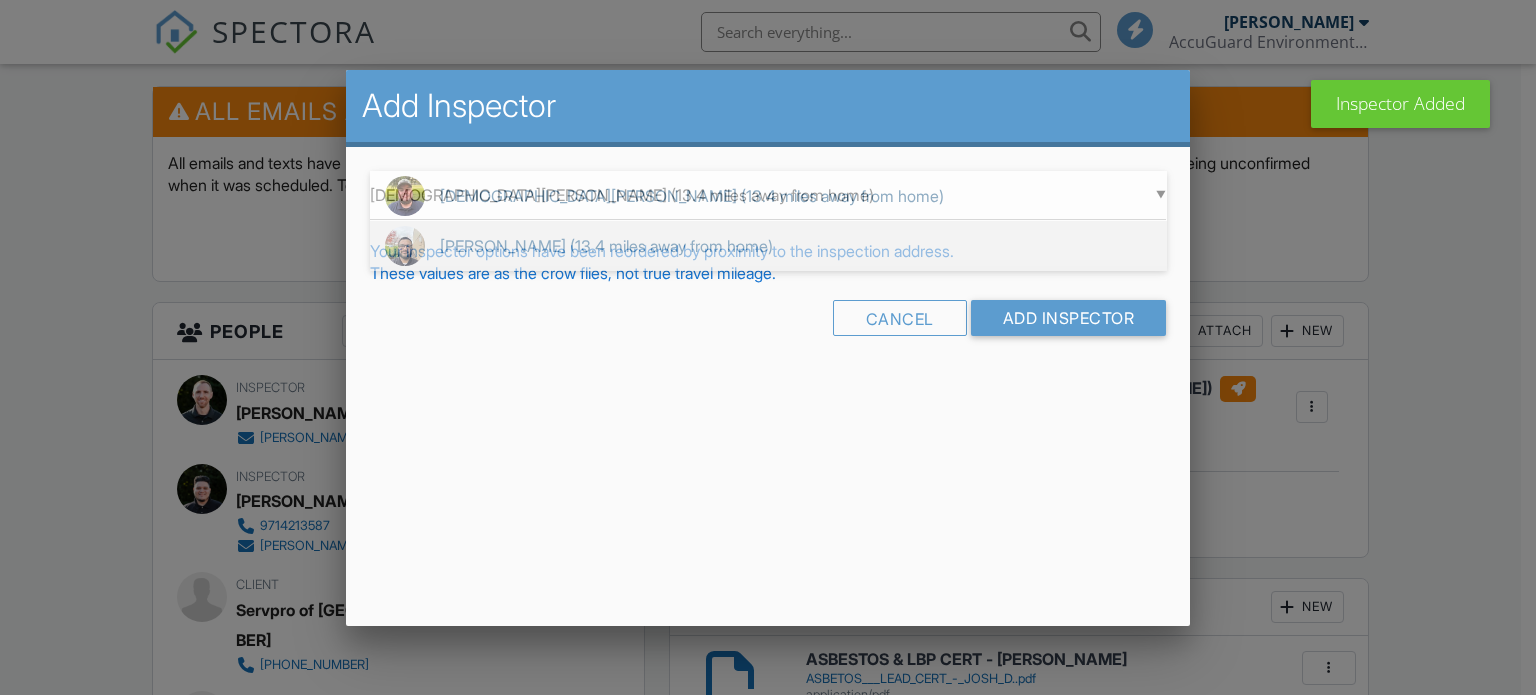 click on "[PERSON_NAME] (13.4 miles away from home)" at bounding box center [768, 246] 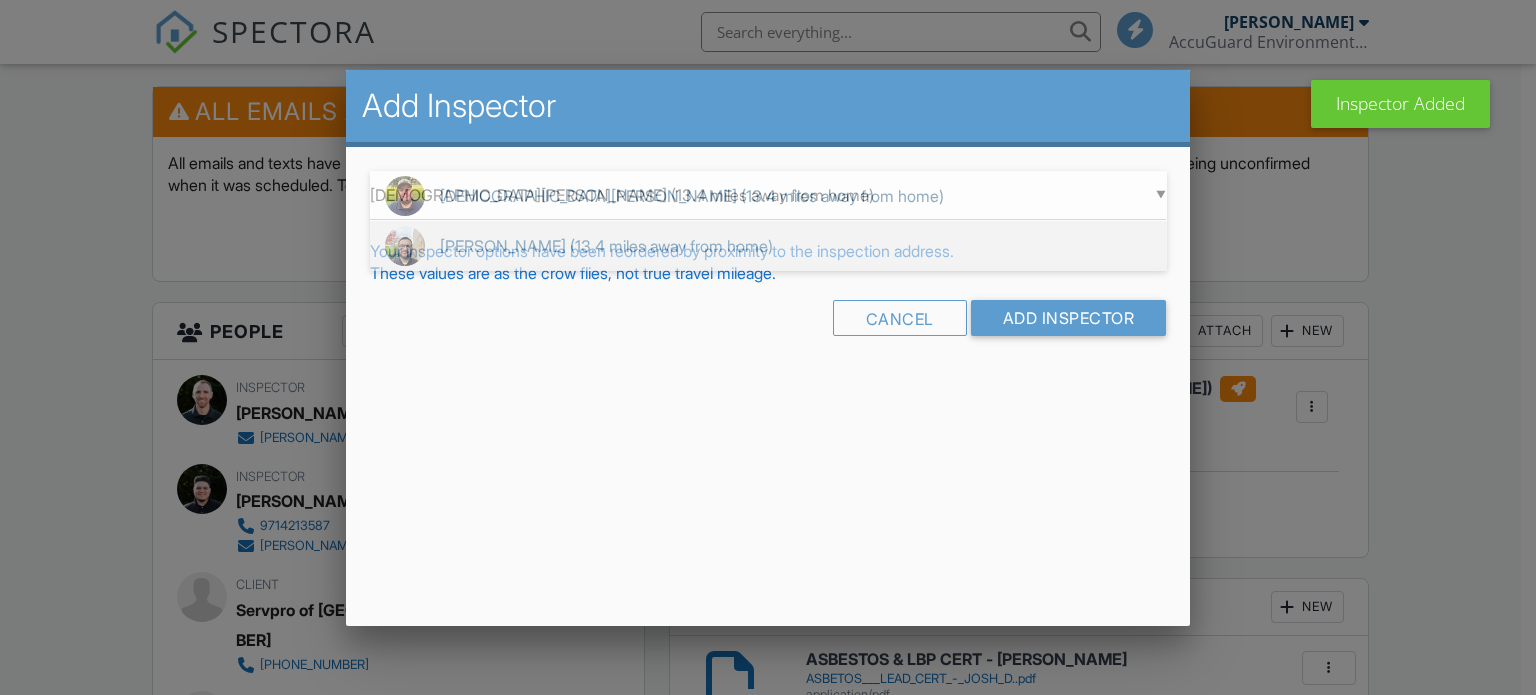 type on "Peter Avila (13.4 miles away from home)" 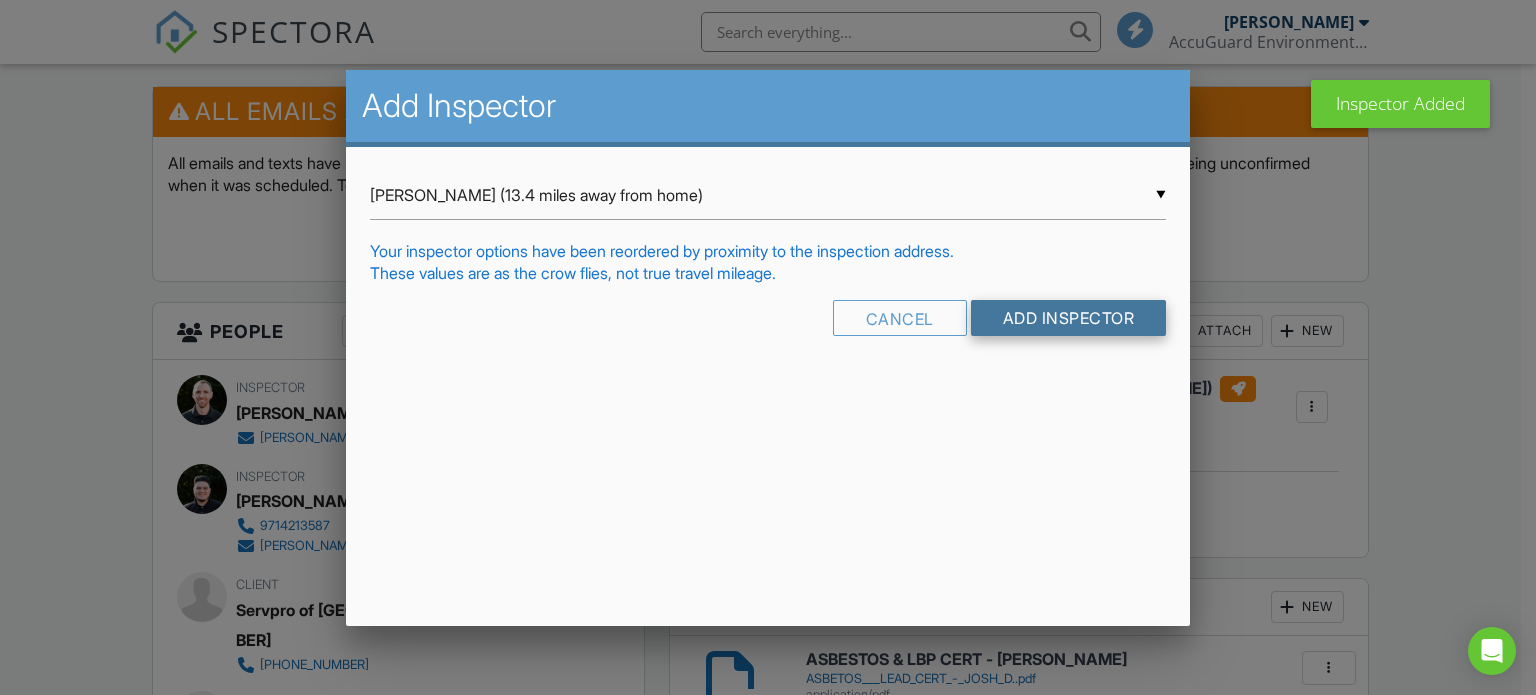 click on "Add Inspector" at bounding box center [1069, 318] 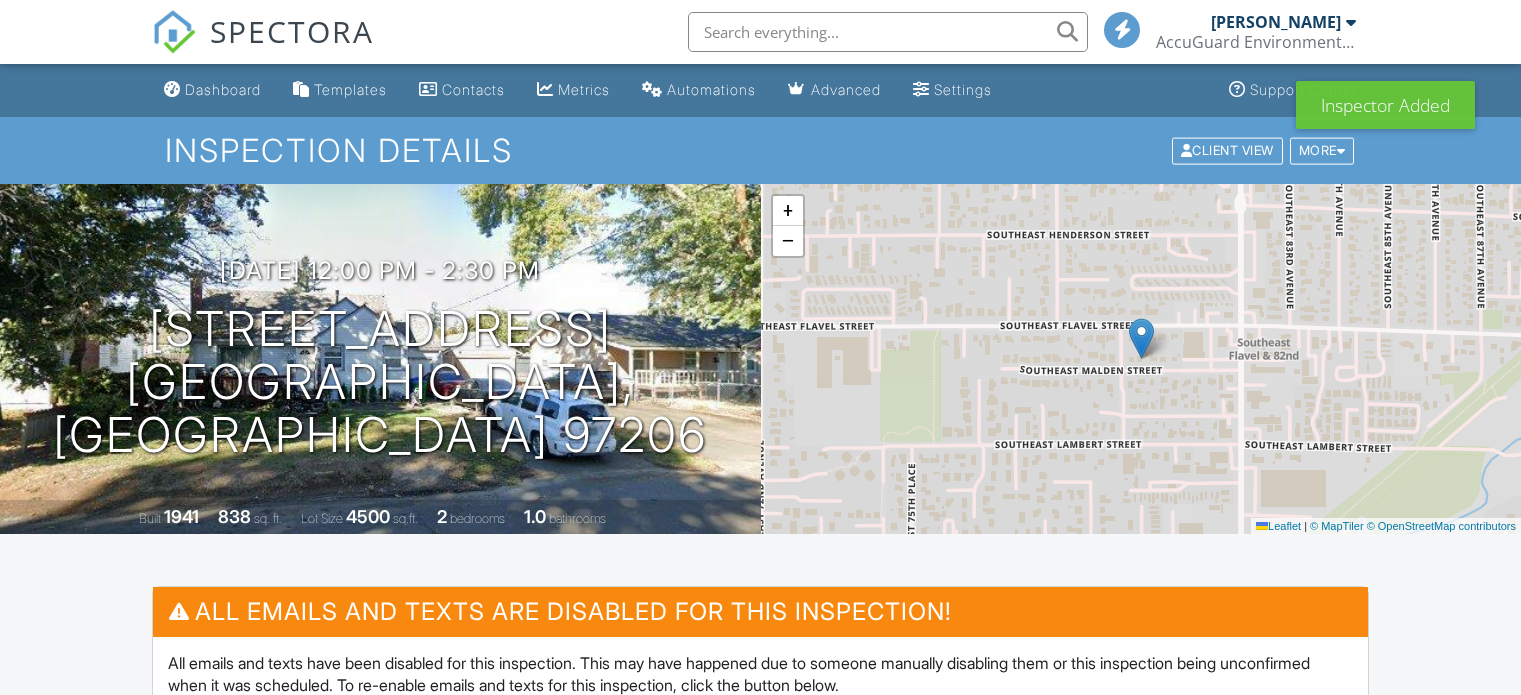 scroll, scrollTop: 0, scrollLeft: 0, axis: both 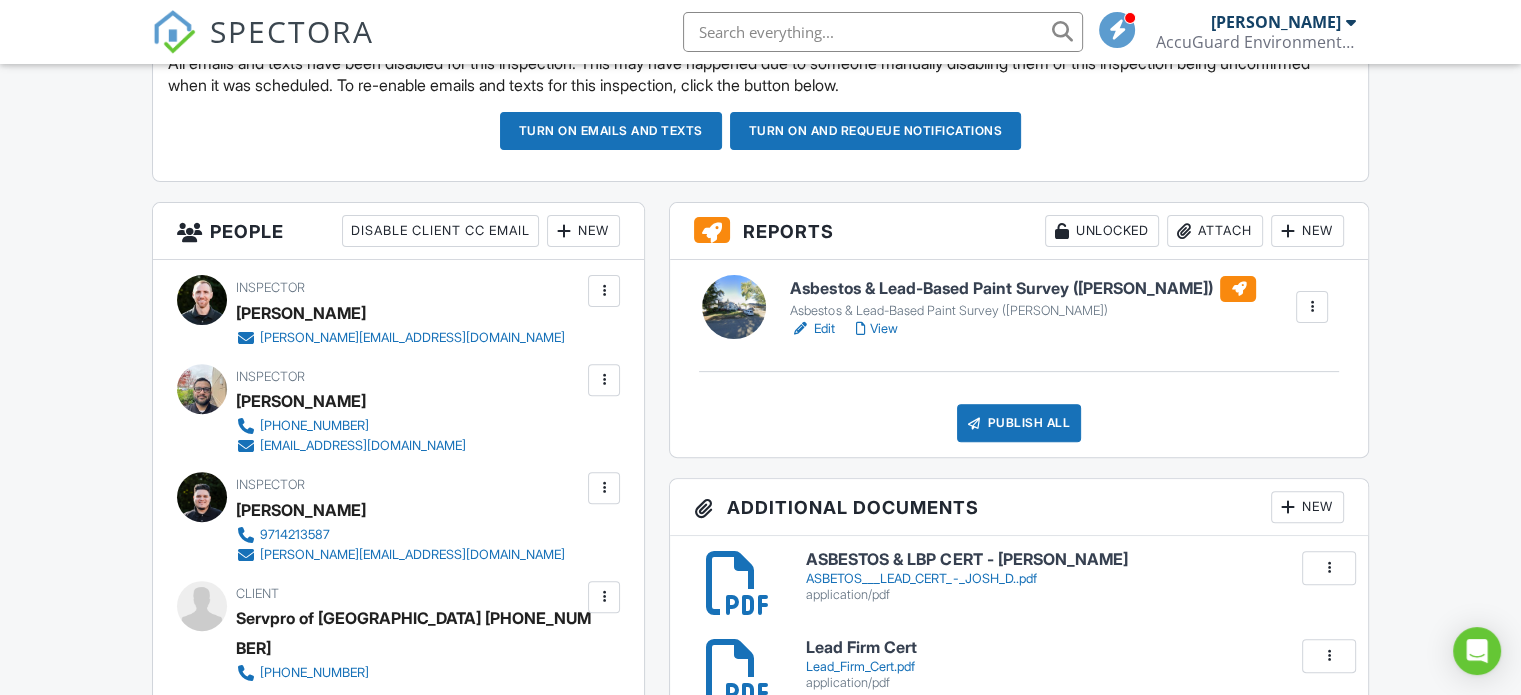 click at bounding box center [604, 291] 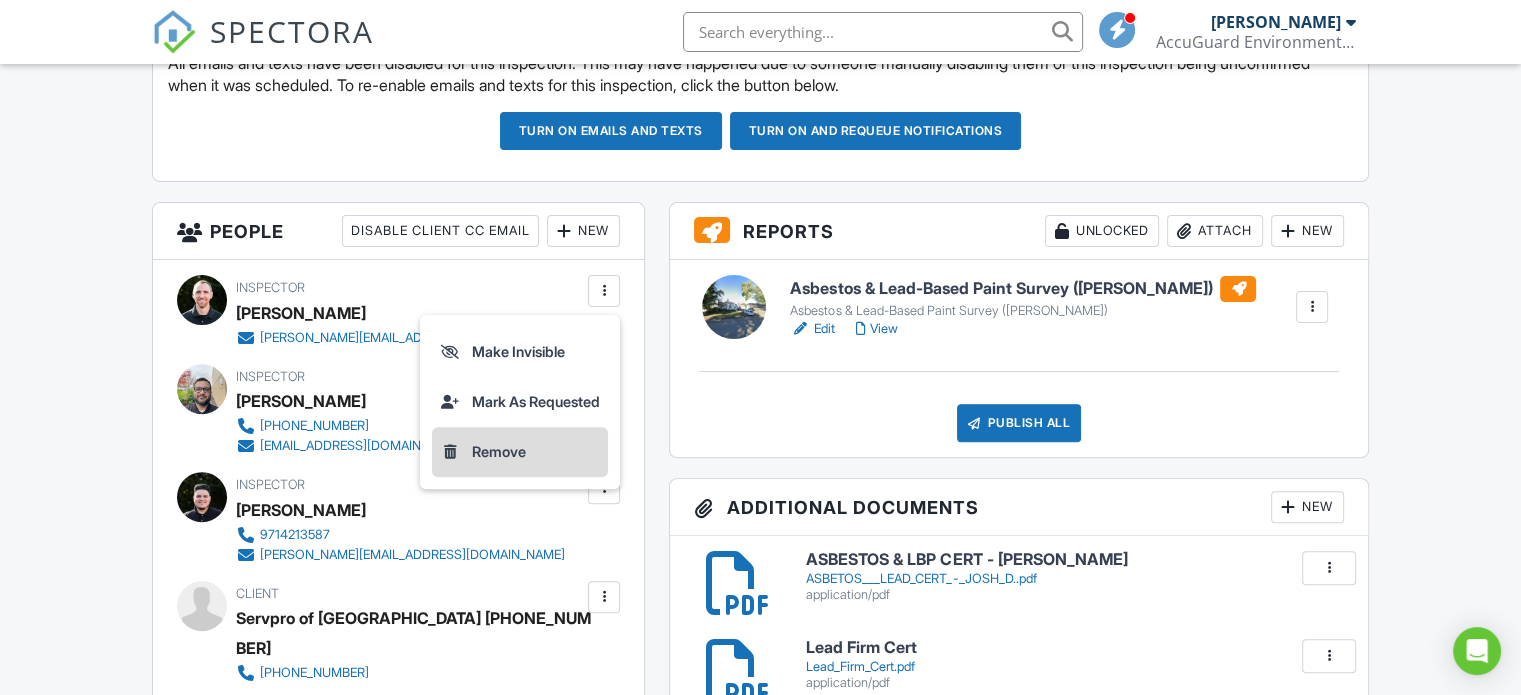 click on "Remove" at bounding box center [520, 452] 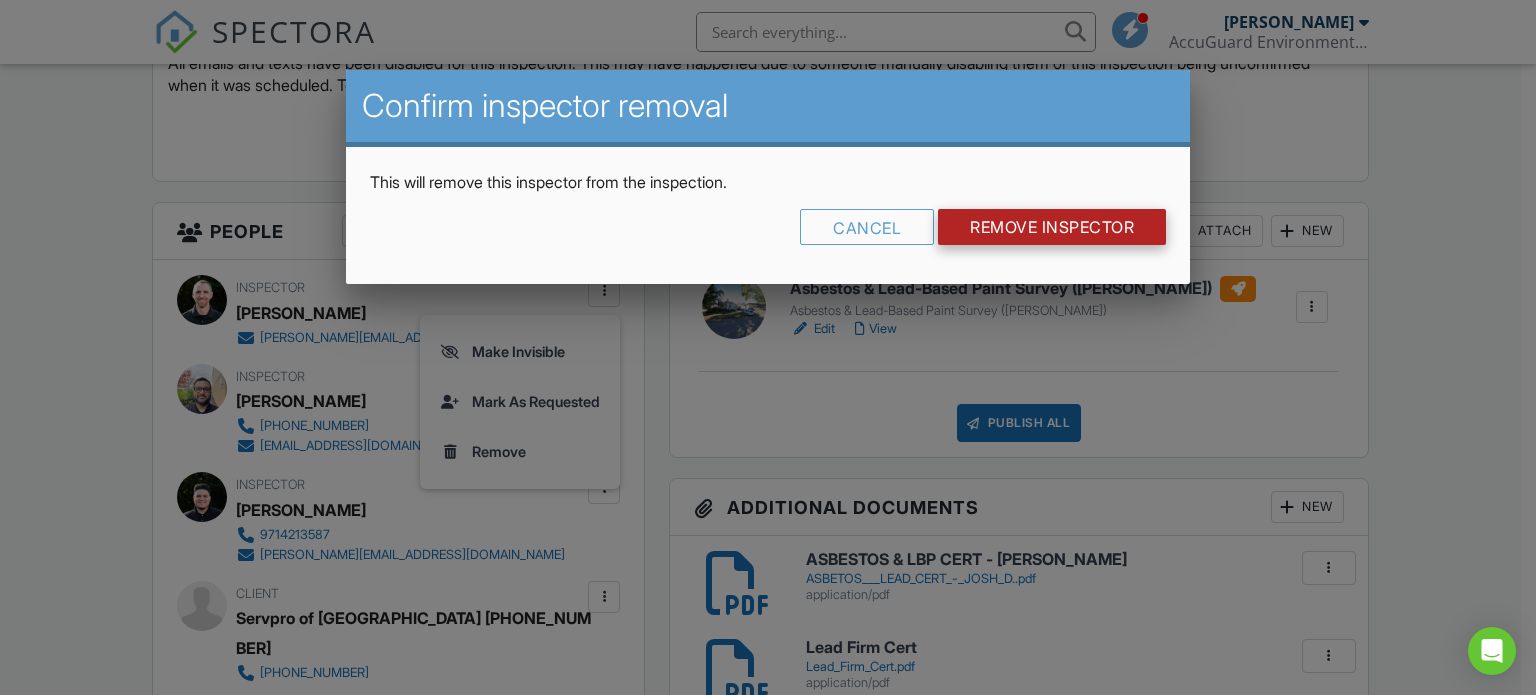click on "Remove Inspector" at bounding box center (1052, 227) 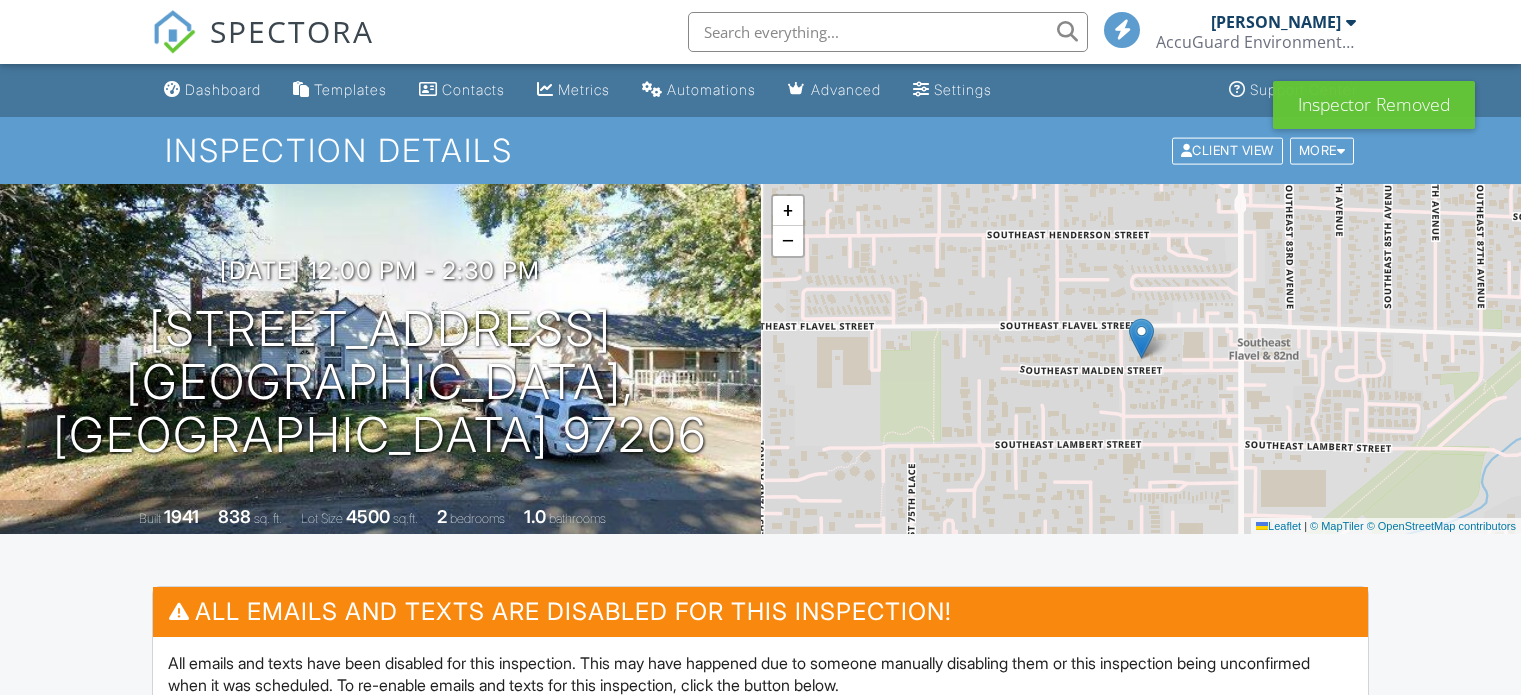 scroll, scrollTop: 592, scrollLeft: 0, axis: vertical 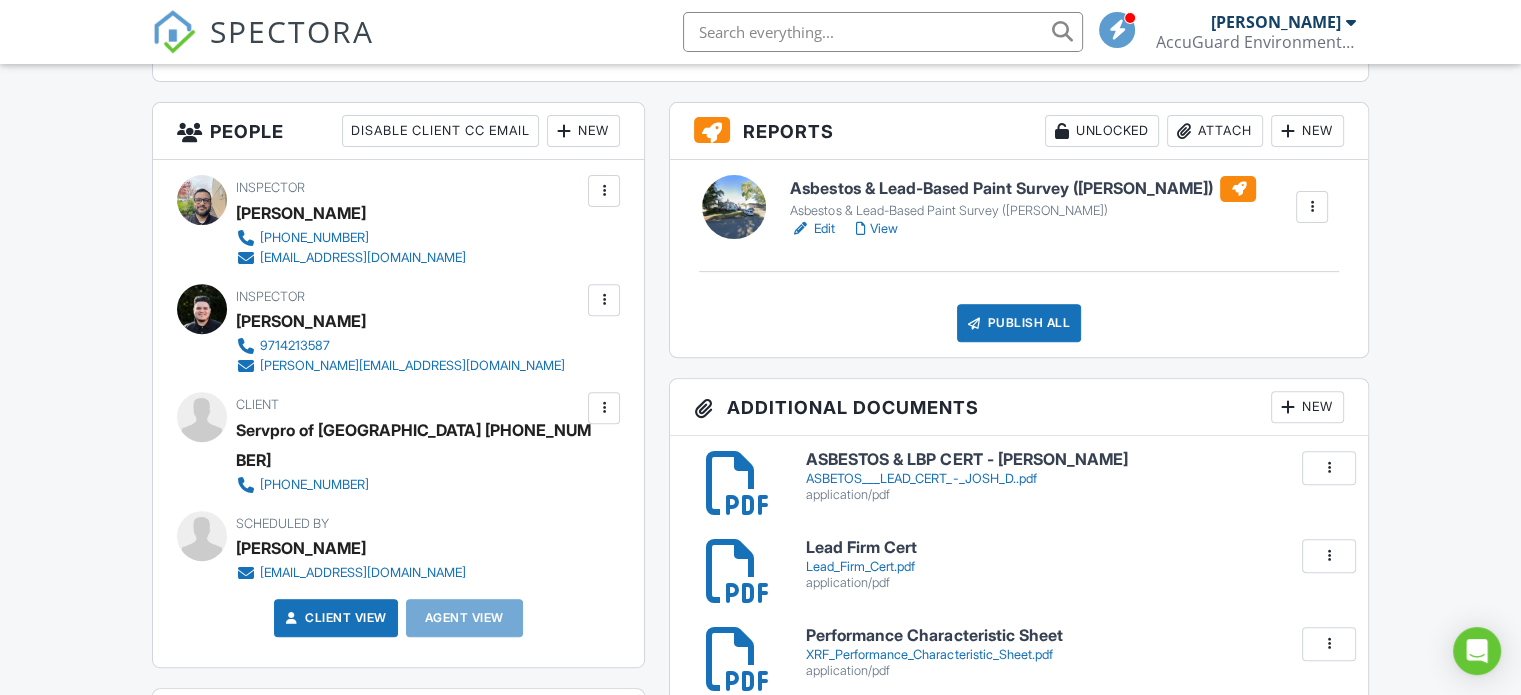 click on "Edit" at bounding box center [812, 229] 